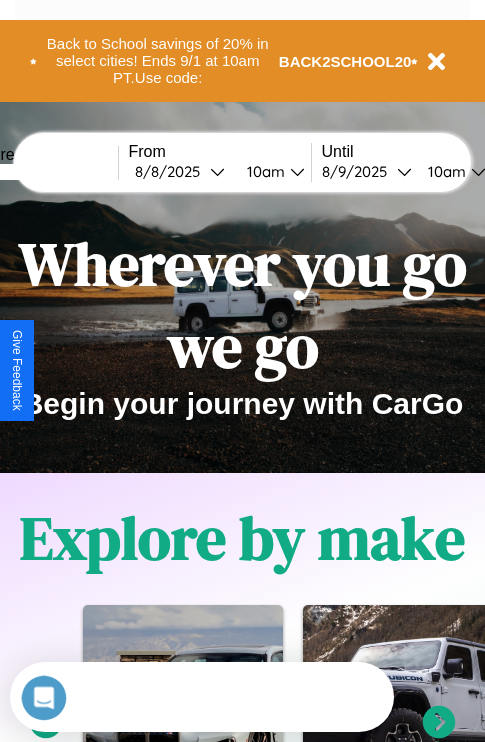 scroll, scrollTop: 0, scrollLeft: 0, axis: both 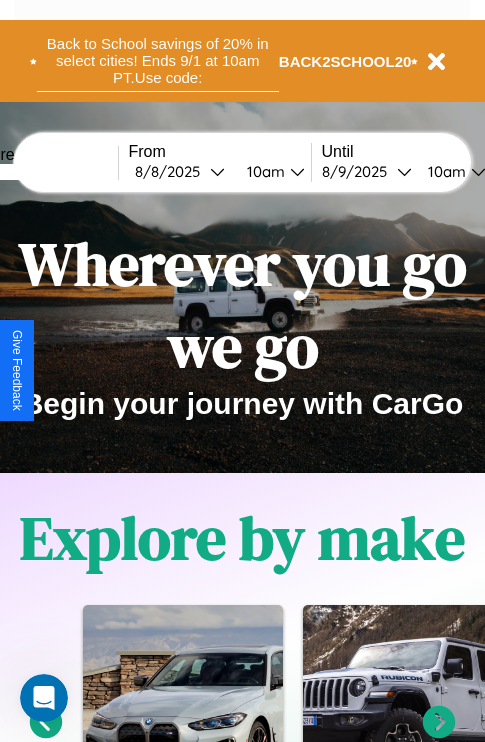 click on "Back to School savings of 20% in select cities! Ends 9/1 at 10am PT.  Use code:" at bounding box center (158, 61) 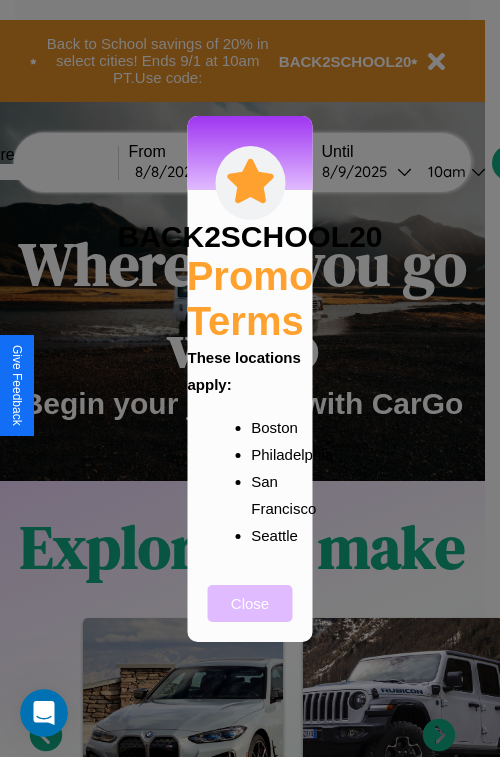 click on "Close" at bounding box center [250, 603] 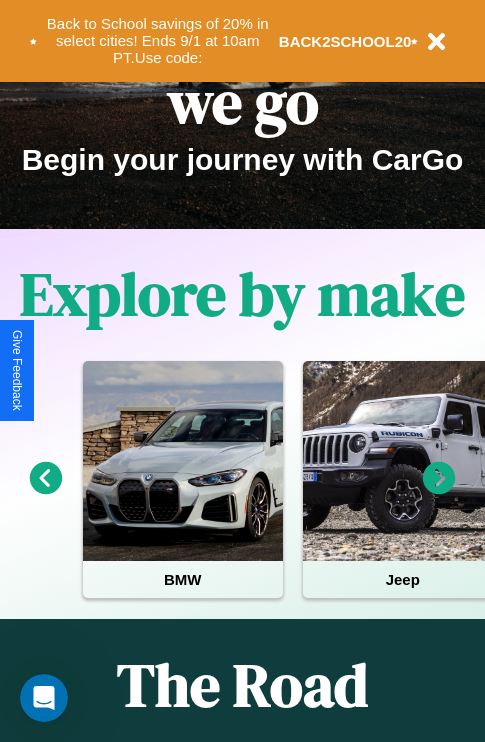 scroll, scrollTop: 308, scrollLeft: 0, axis: vertical 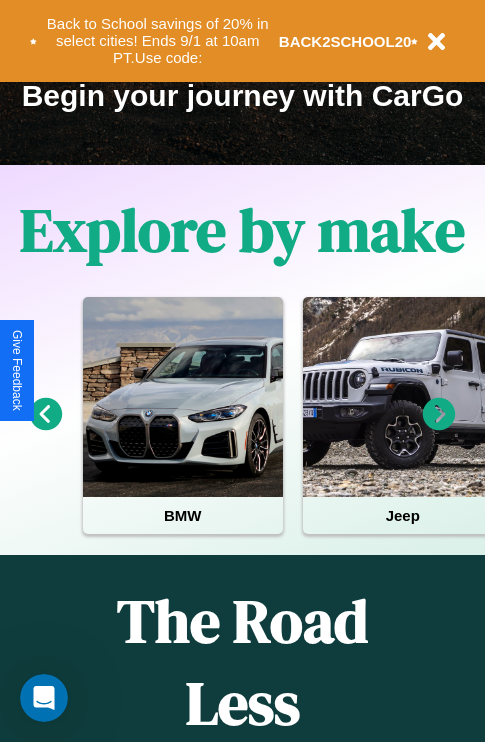 click 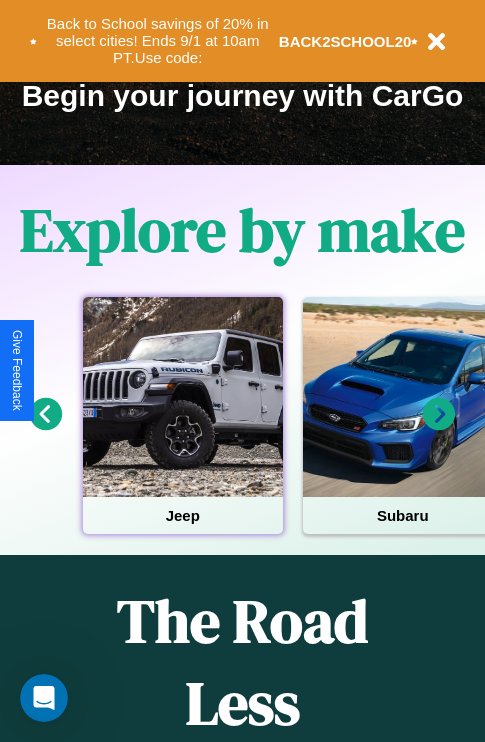 click at bounding box center [183, 397] 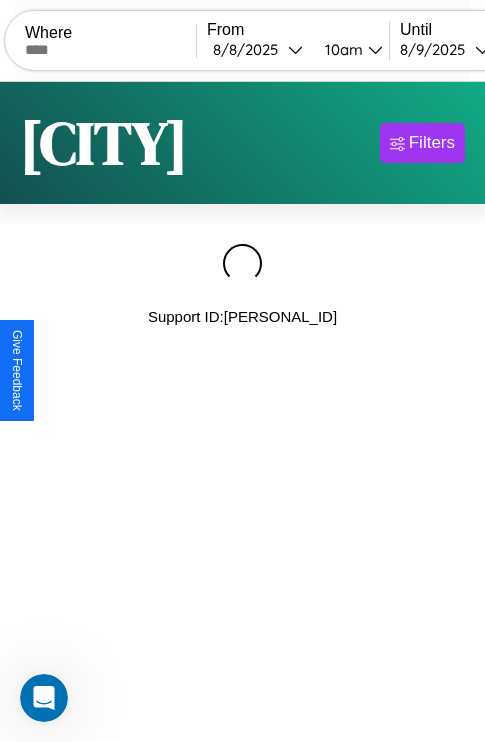 scroll, scrollTop: 0, scrollLeft: 0, axis: both 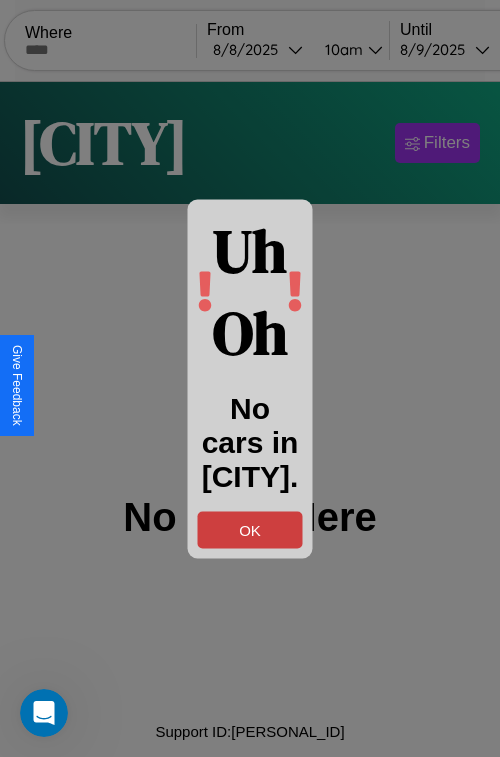 click on "OK" at bounding box center (250, 529) 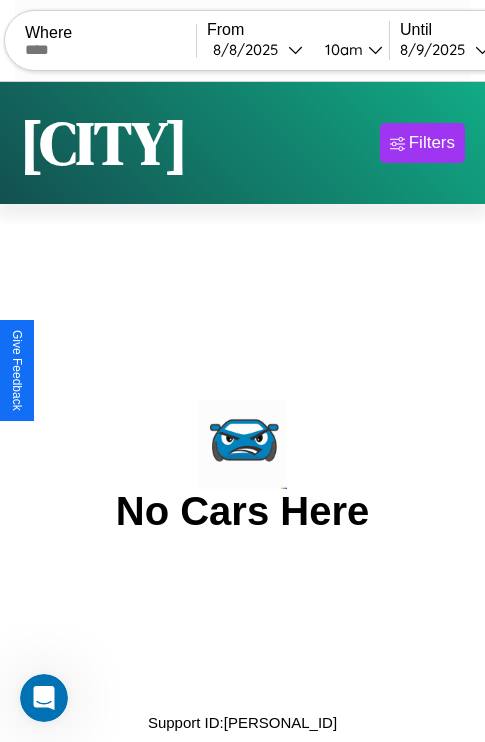 click at bounding box center (110, 50) 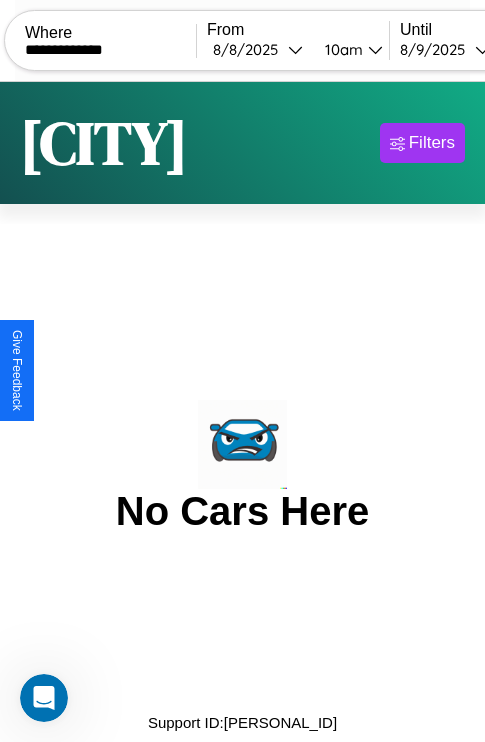 type on "**********" 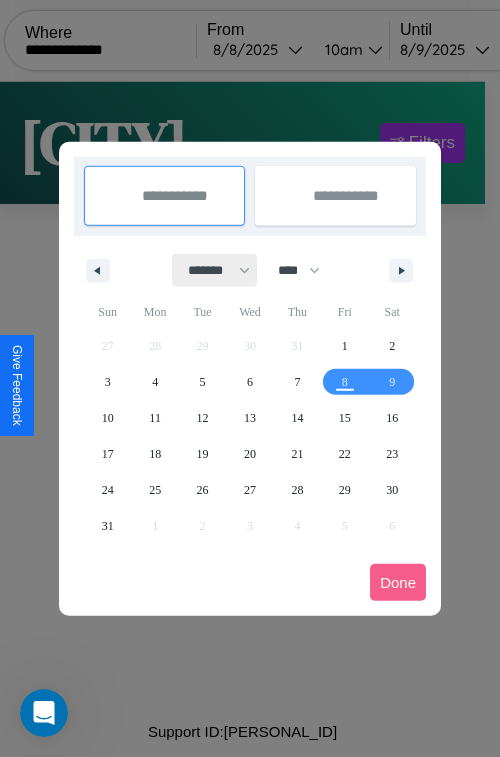 click on "******* ******** ***** ***** *** **** **** ****** ********* ******* ******** ********" at bounding box center (215, 270) 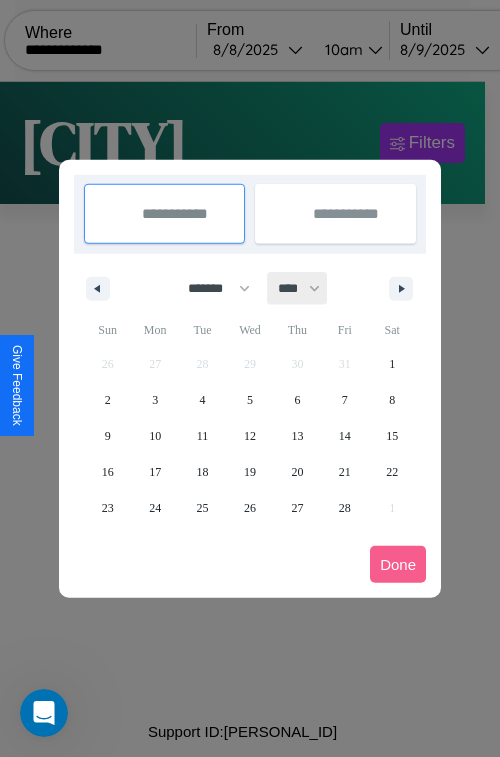 click on "**** **** **** **** **** **** **** **** **** **** **** **** **** **** **** **** **** **** **** **** **** **** **** **** **** **** **** **** **** **** **** **** **** **** **** **** **** **** **** **** **** **** **** **** **** **** **** **** **** **** **** **** **** **** **** **** **** **** **** **** **** **** **** **** **** **** **** **** **** **** **** **** **** **** **** **** **** **** **** **** **** **** **** **** **** **** **** **** **** **** **** **** **** **** **** **** **** **** **** **** **** **** **** **** **** **** **** **** **** **** **** **** **** **** **** **** **** **** **** **** ****" at bounding box center (298, 288) 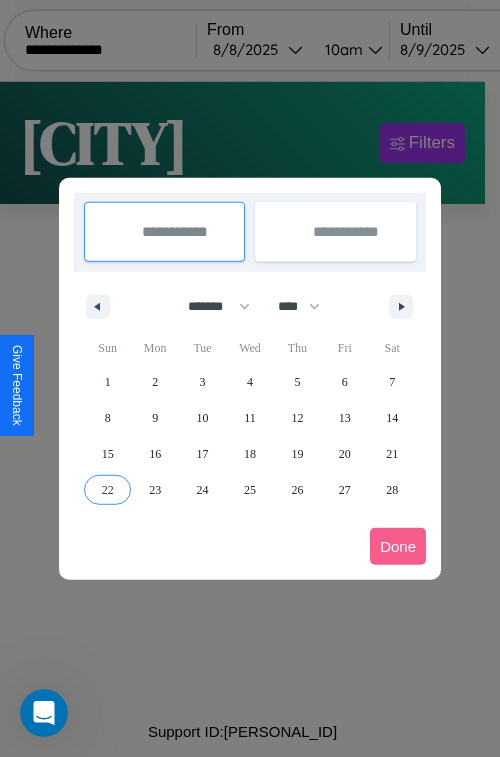 click on "22" at bounding box center (108, 490) 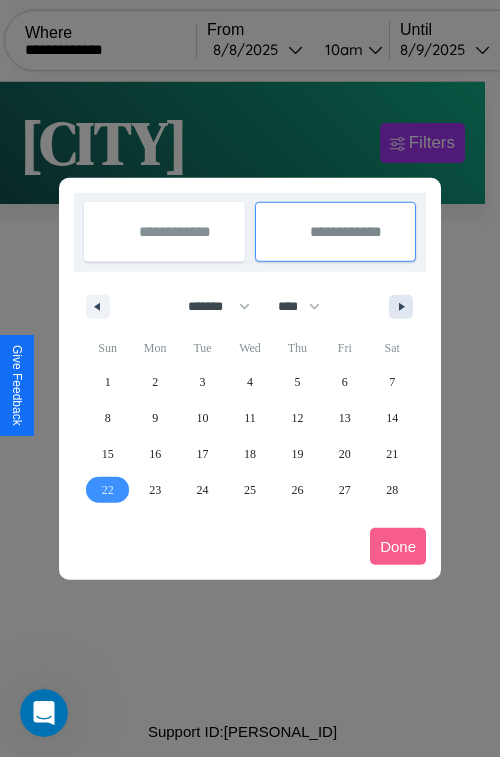 click at bounding box center (405, 307) 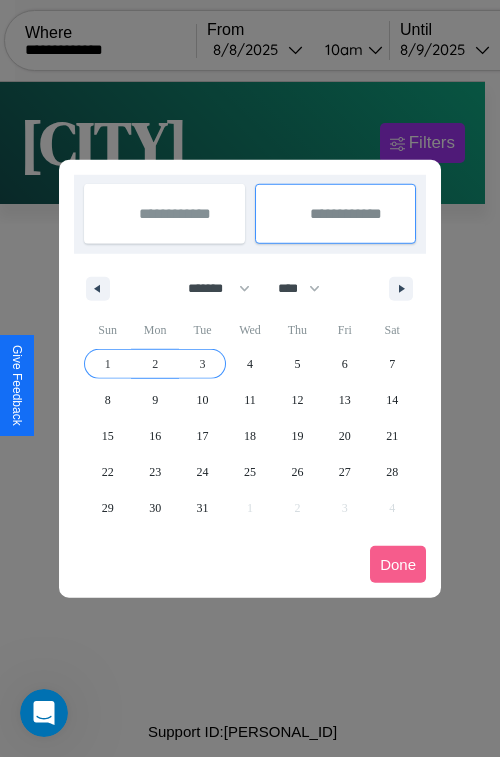 click on "3" at bounding box center (203, 364) 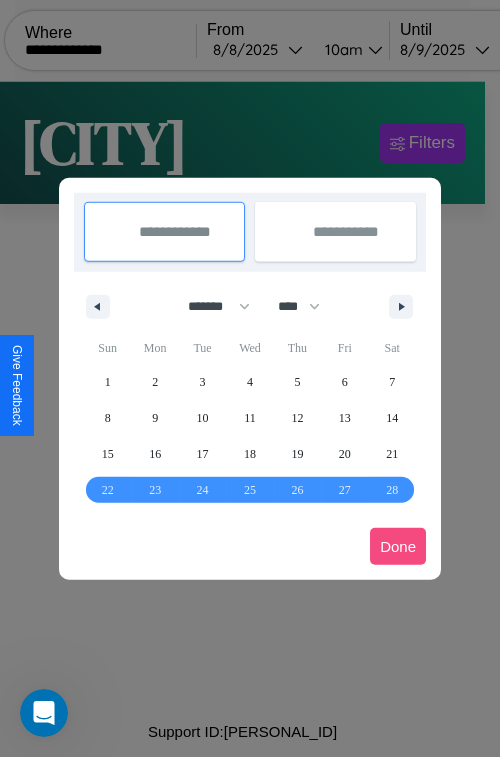 click on "Done" at bounding box center (398, 546) 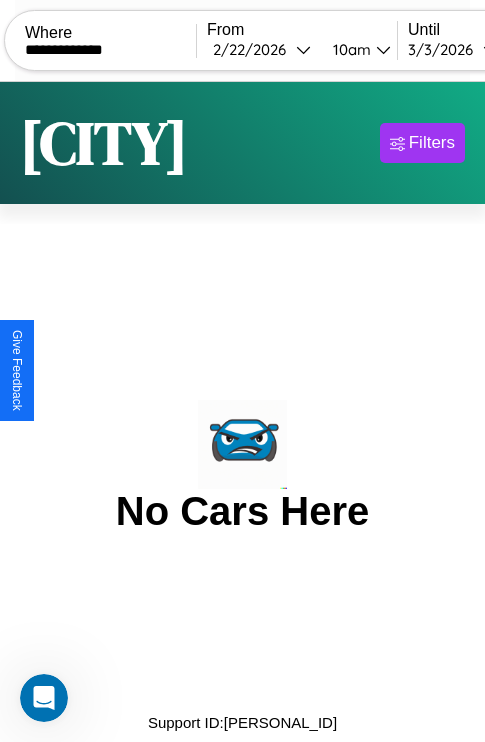 click on "10am" at bounding box center [349, 49] 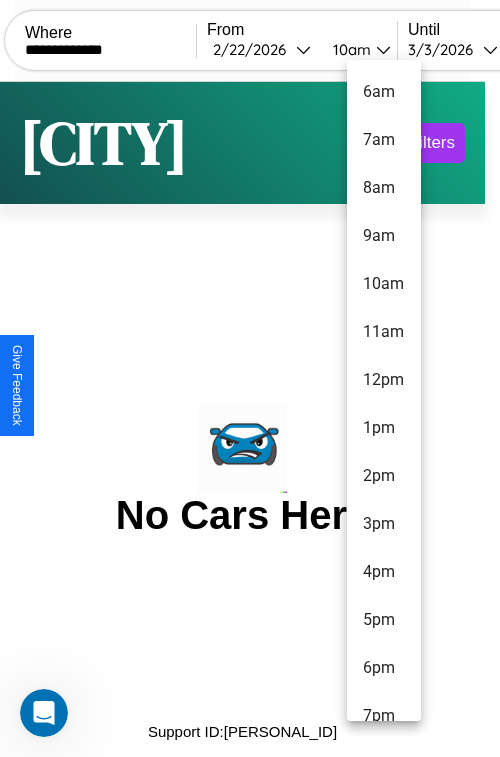 click on "11am" at bounding box center (384, 332) 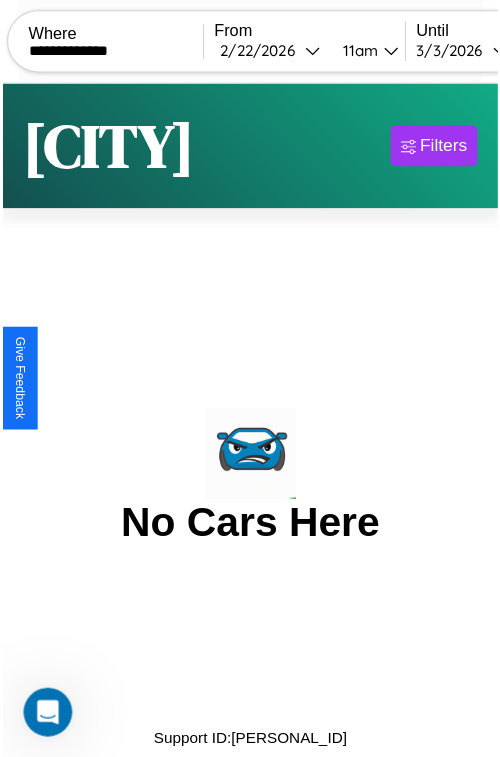 scroll, scrollTop: 0, scrollLeft: 101, axis: horizontal 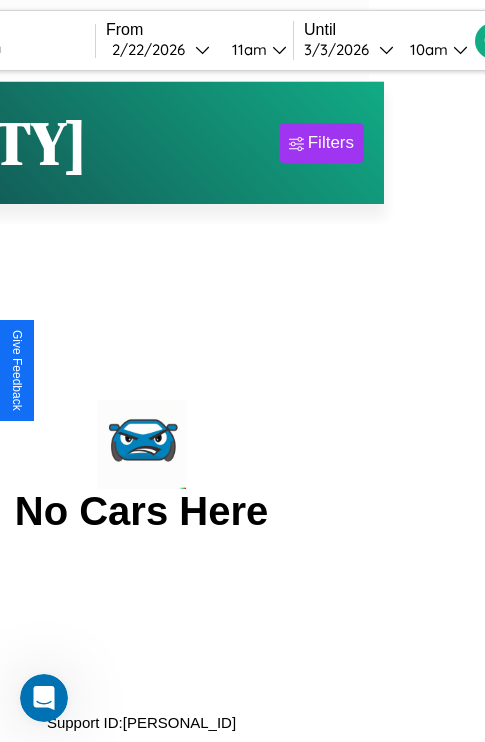 click on "10am" at bounding box center [426, 49] 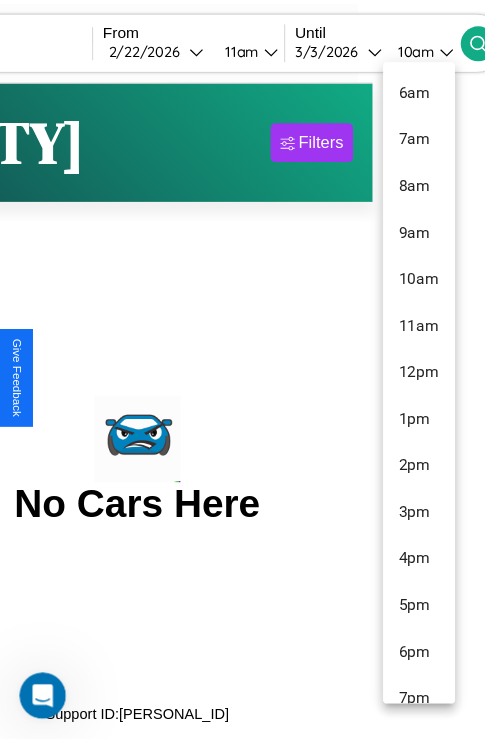 scroll, scrollTop: 115, scrollLeft: 0, axis: vertical 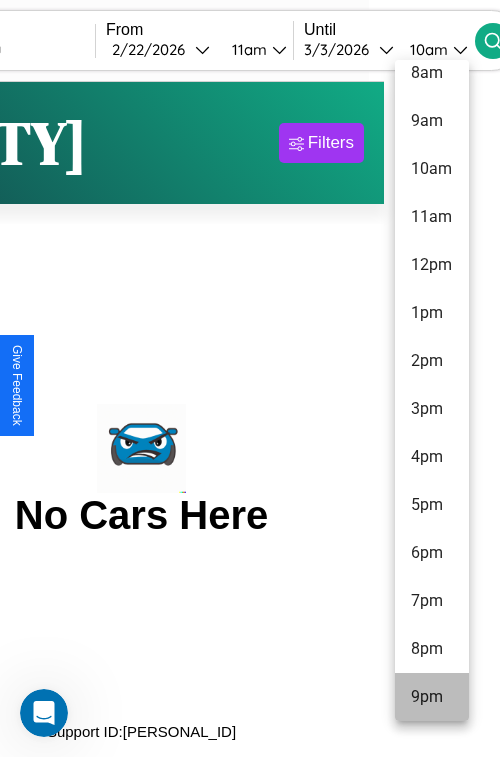 click on "9pm" at bounding box center (432, 697) 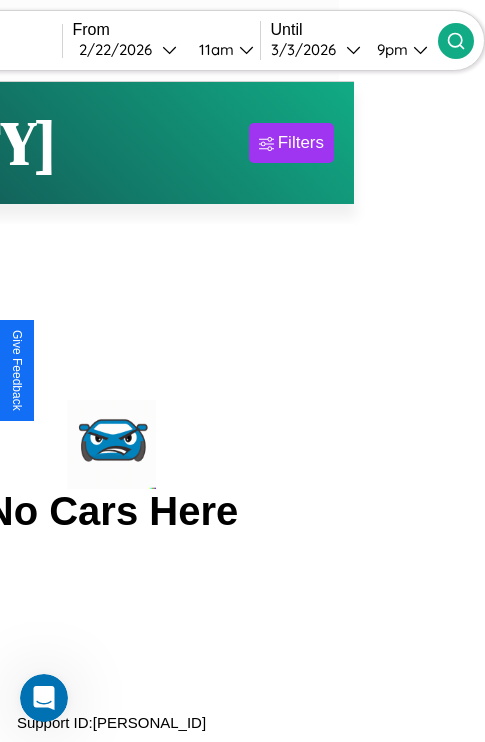 click 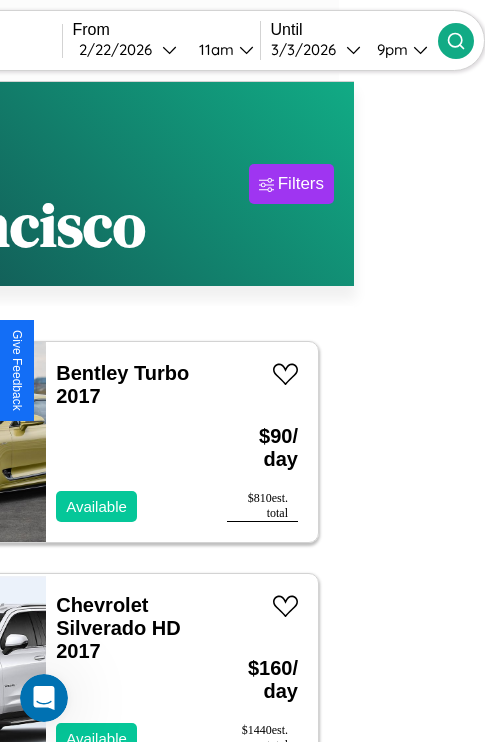 scroll, scrollTop: 177, scrollLeft: 35, axis: both 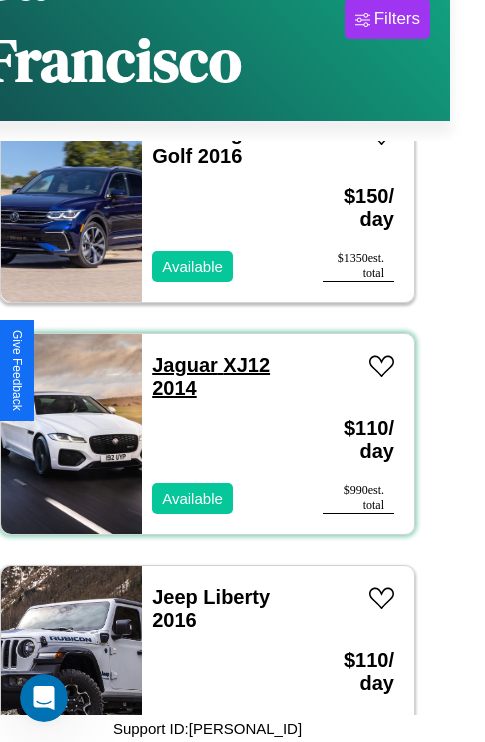 click on "Jaguar   XJ12   2014" at bounding box center (211, 376) 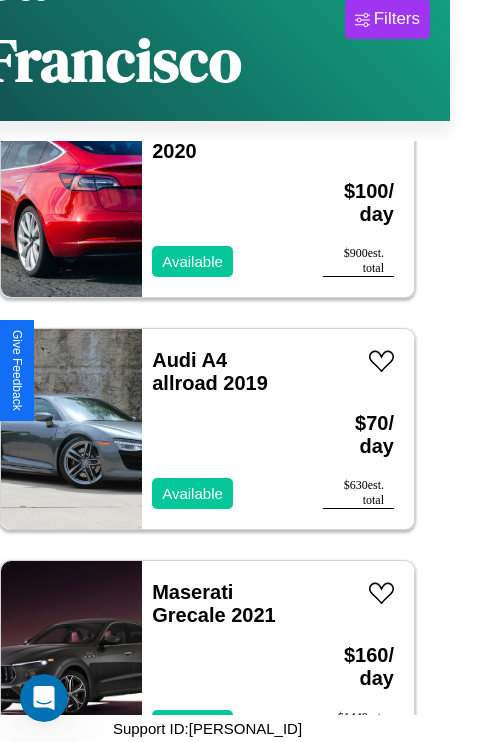 scroll, scrollTop: 26755, scrollLeft: 0, axis: vertical 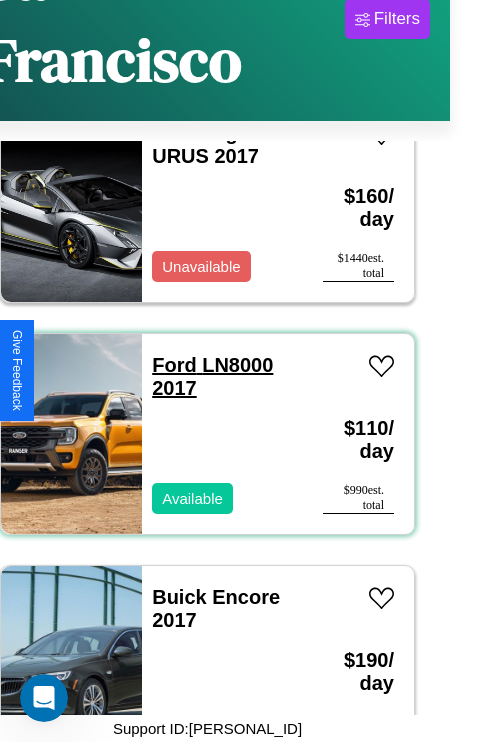 click on "Ford   LN8000   2017" at bounding box center [212, 376] 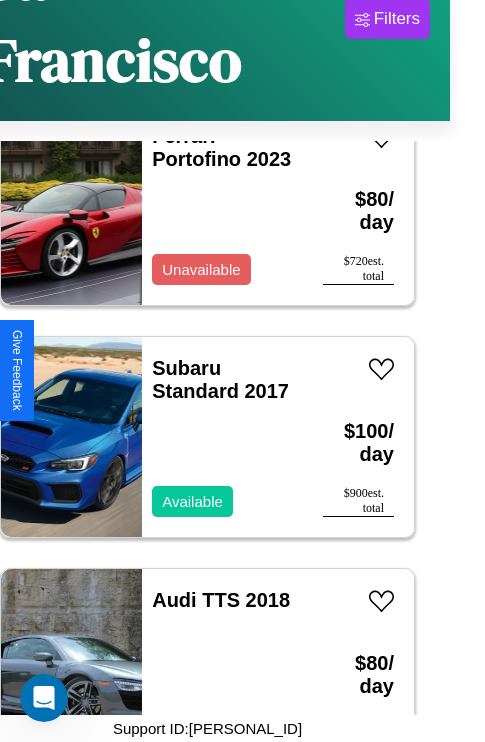 scroll, scrollTop: 29075, scrollLeft: 0, axis: vertical 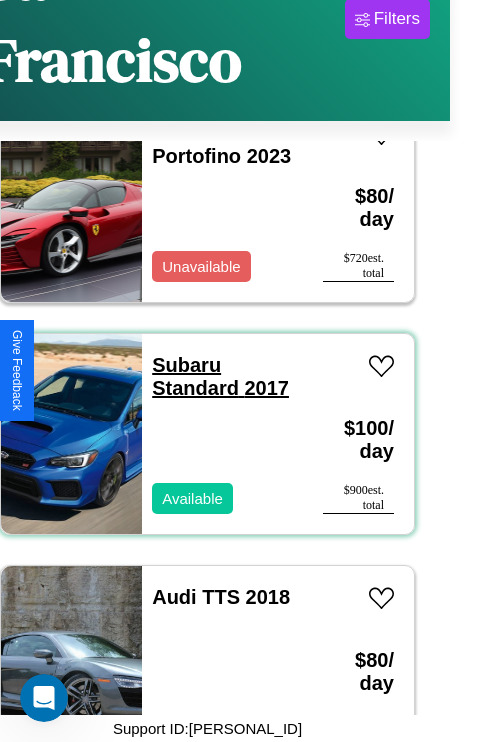 click on "Subaru   Standard   2017" at bounding box center [220, 376] 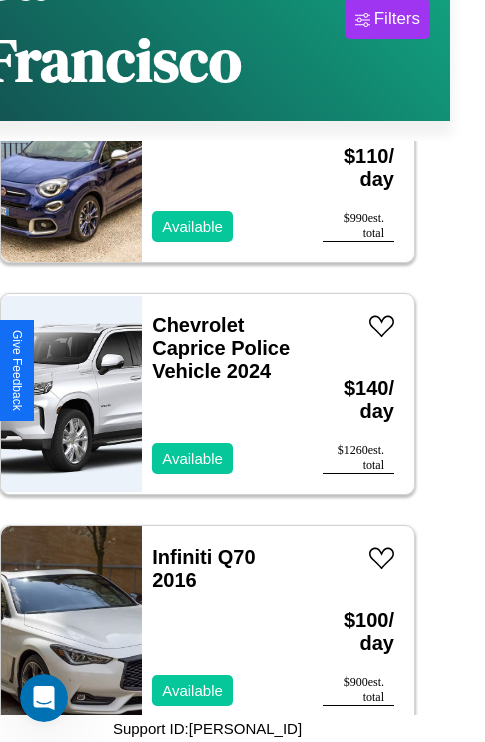 scroll, scrollTop: 30774, scrollLeft: 0, axis: vertical 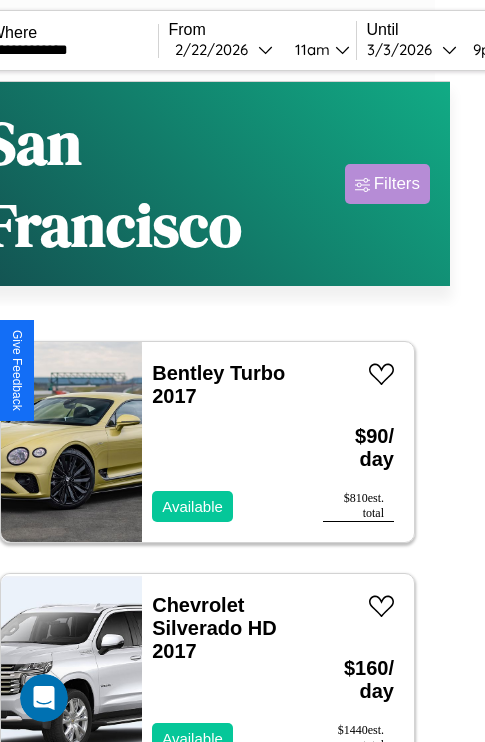 click on "Filters" at bounding box center (397, 184) 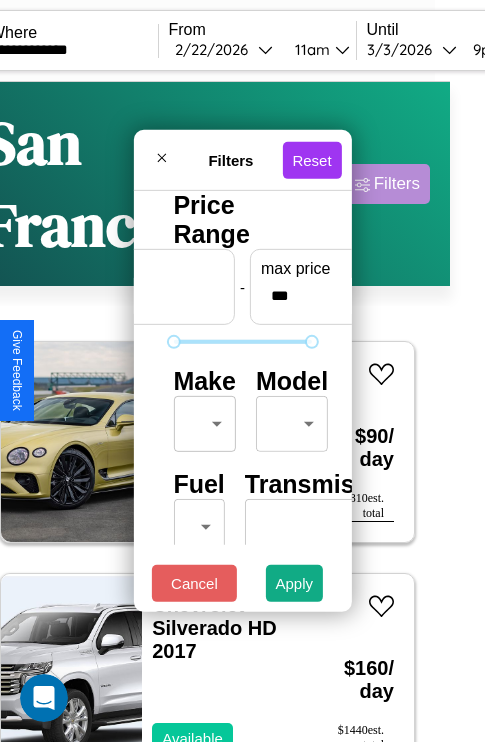 scroll, scrollTop: 162, scrollLeft: 63, axis: both 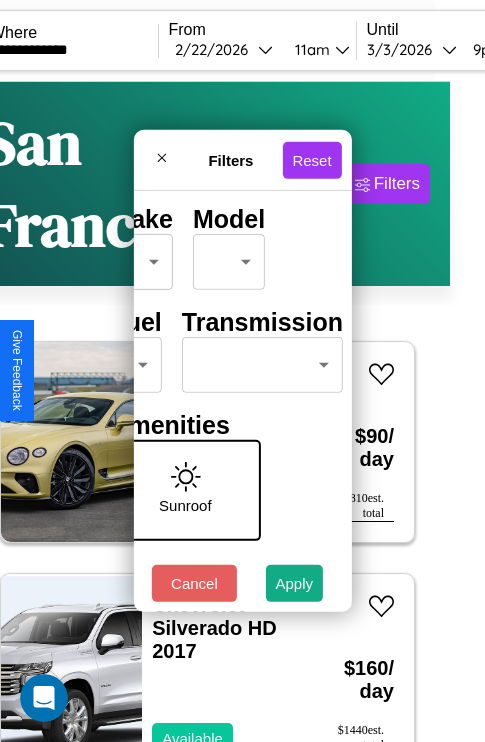 click on "**********" at bounding box center (207, 453) 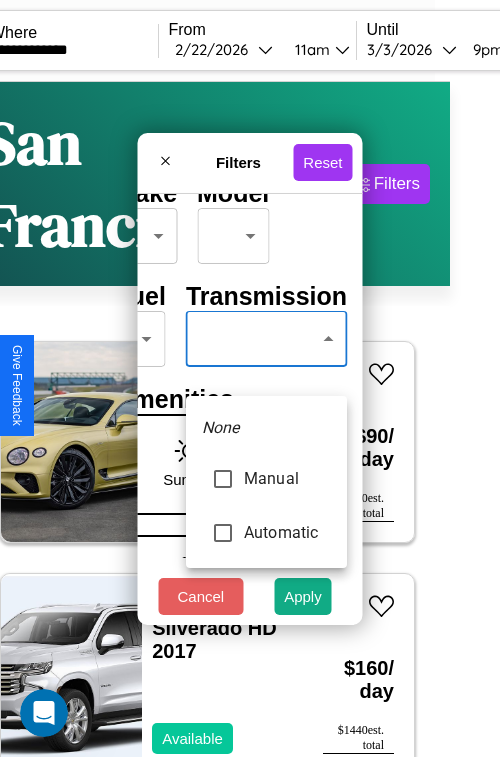 type on "*********" 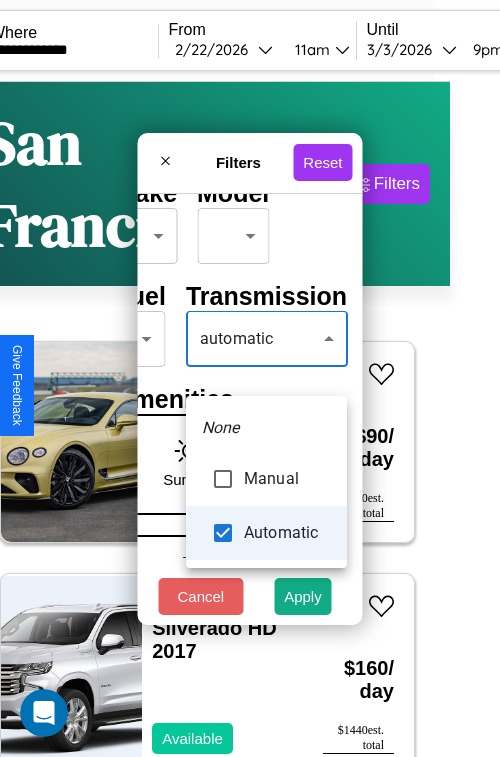 click at bounding box center [250, 378] 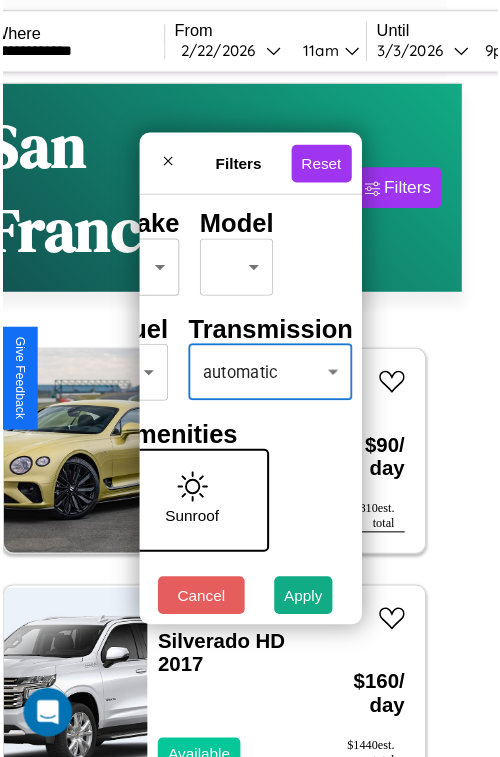 scroll, scrollTop: 59, scrollLeft: 40, axis: both 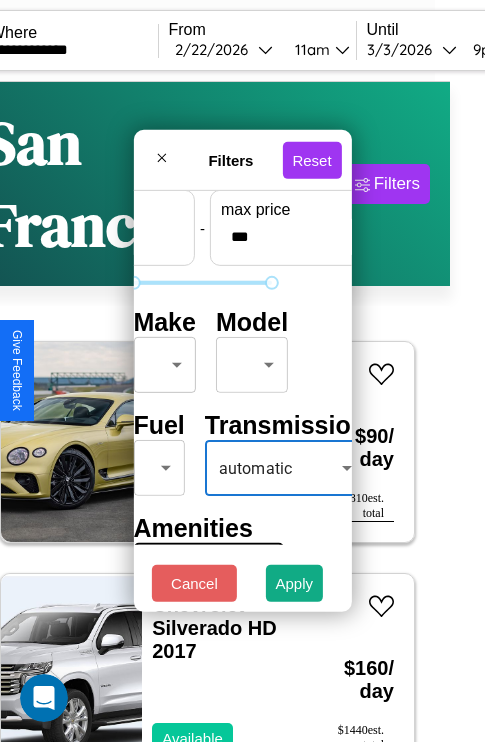 click on "**********" at bounding box center [207, 453] 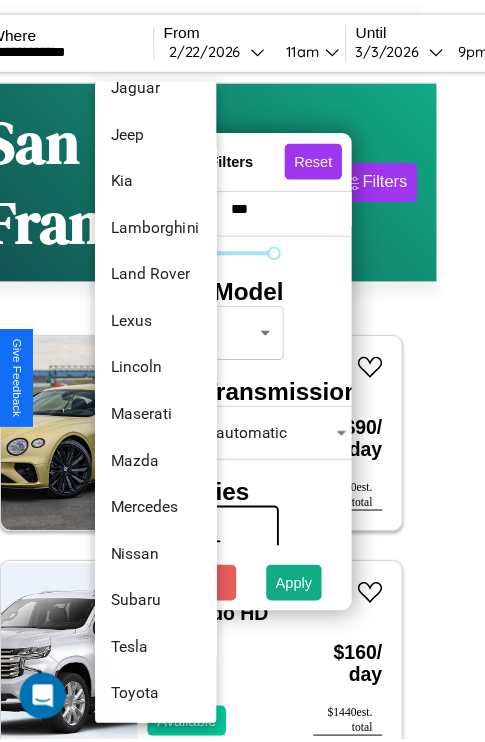 scroll, scrollTop: 998, scrollLeft: 0, axis: vertical 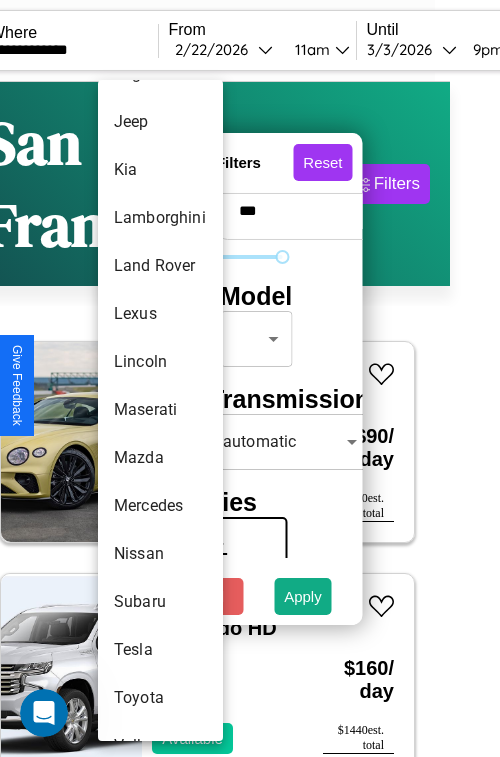 click on "Maserati" at bounding box center (160, 410) 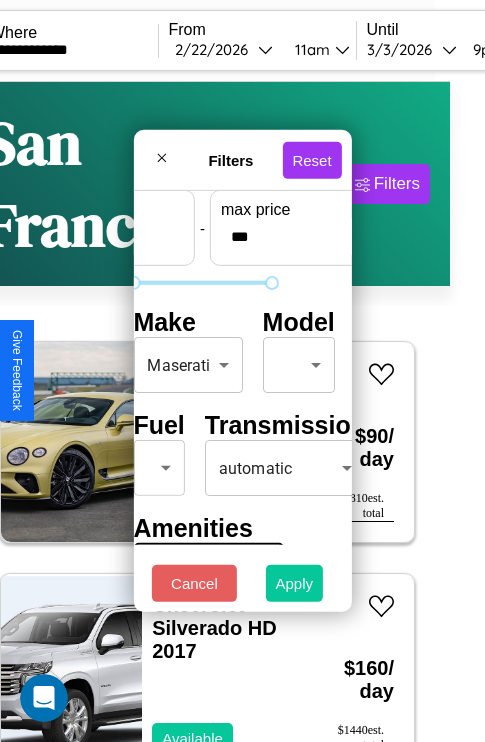 click on "Apply" at bounding box center [295, 583] 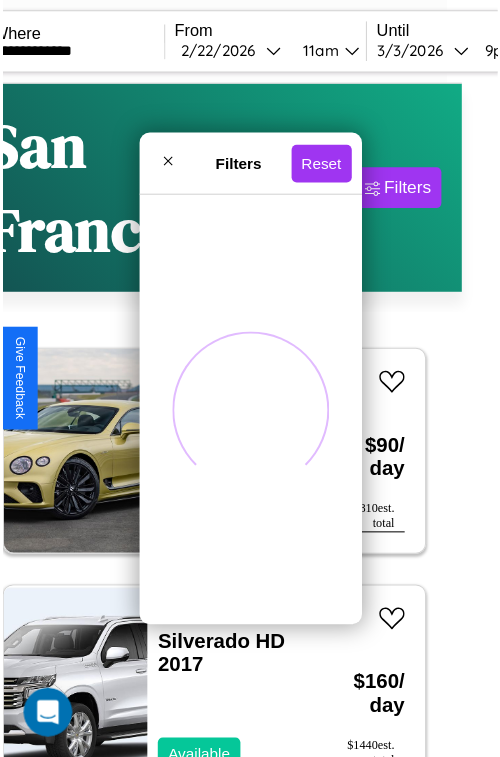 scroll, scrollTop: 0, scrollLeft: 0, axis: both 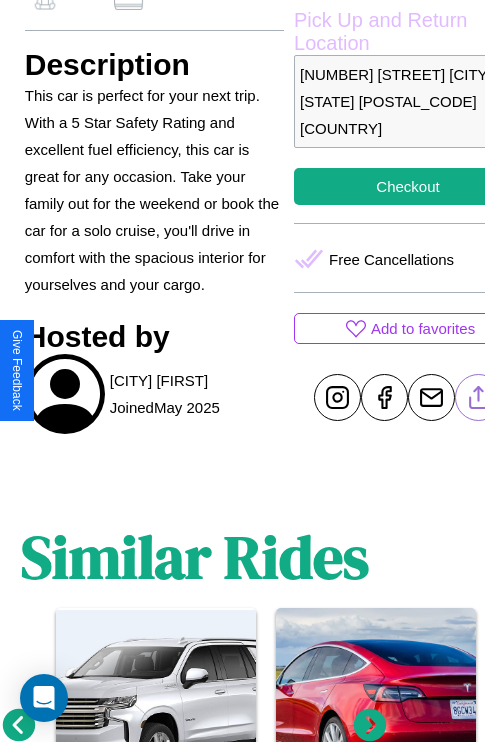 click 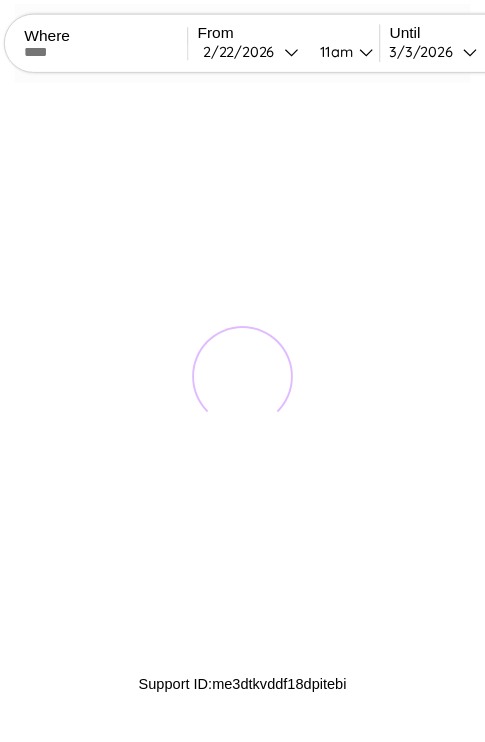 scroll, scrollTop: 0, scrollLeft: 0, axis: both 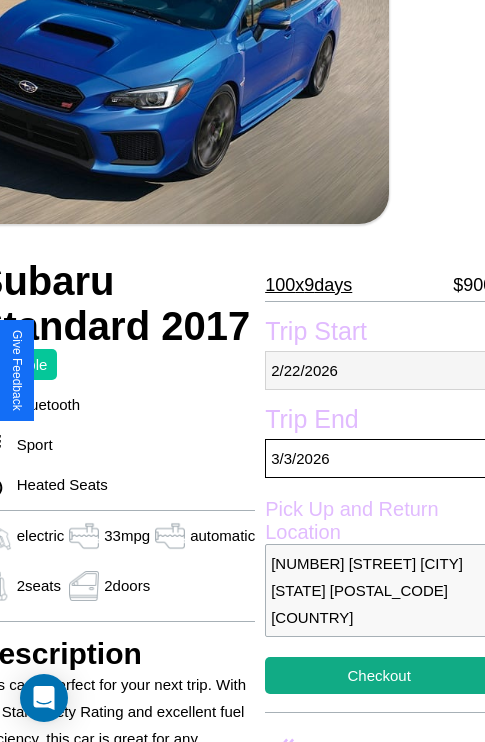 click on "[MONTH] / [DAY] / [YEAR]" at bounding box center [379, 370] 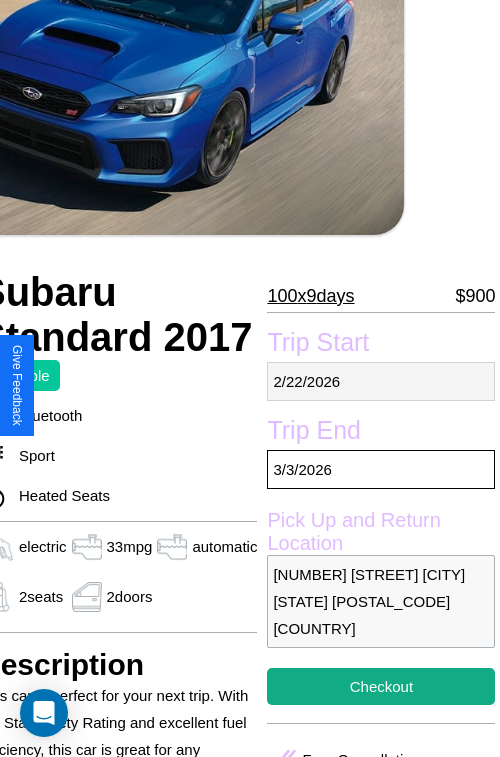 select on "*" 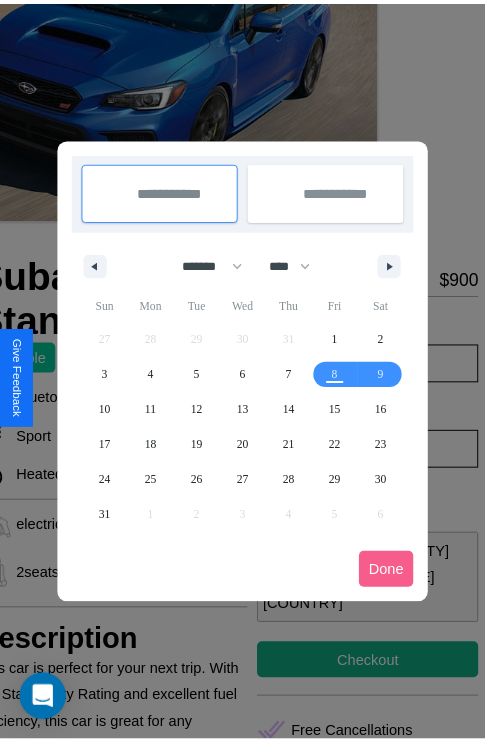 scroll, scrollTop: 0, scrollLeft: 96, axis: horizontal 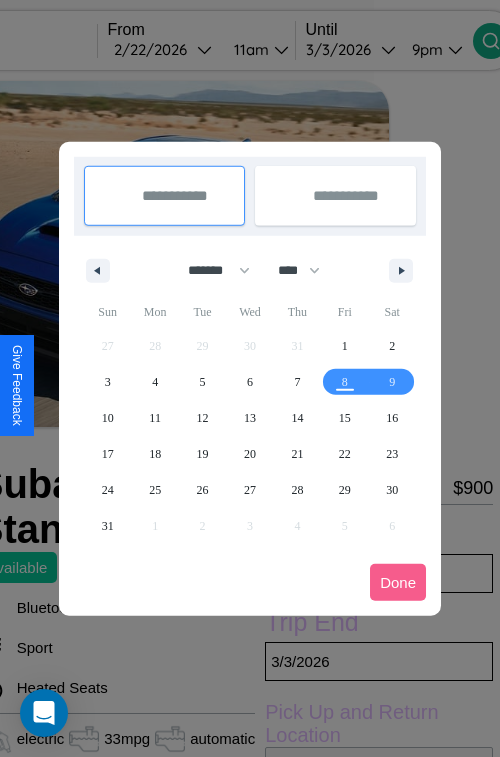 click at bounding box center (250, 378) 